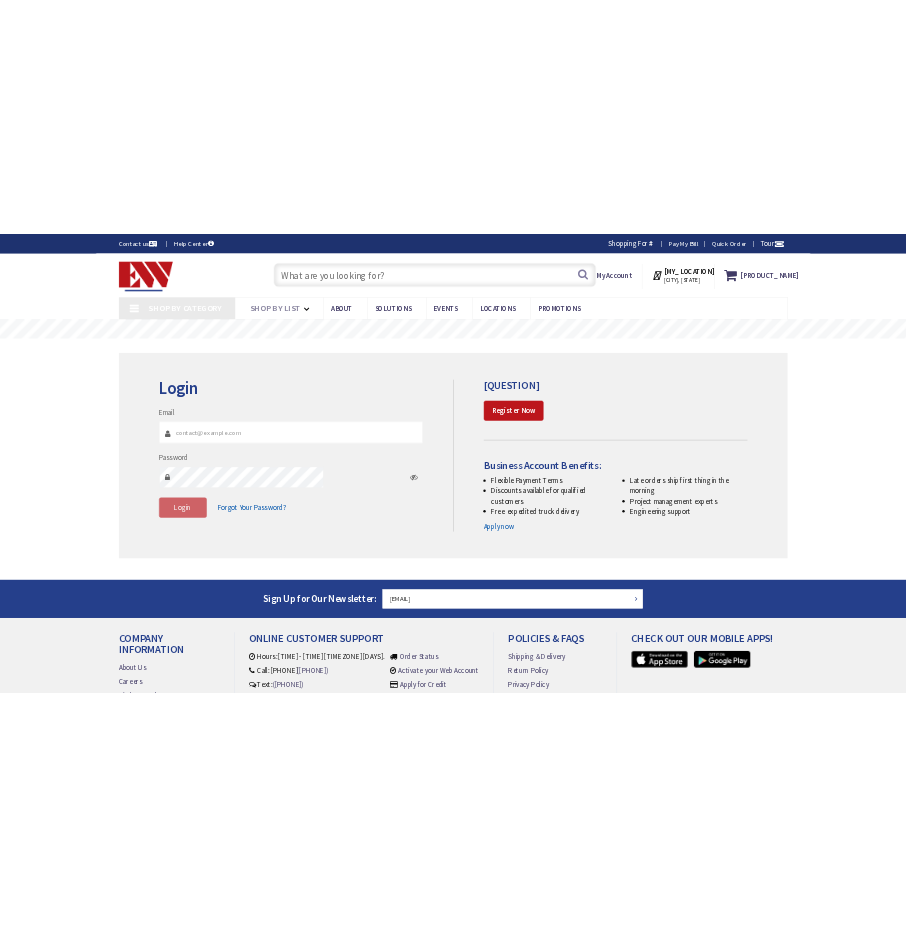 scroll, scrollTop: 0, scrollLeft: 0, axis: both 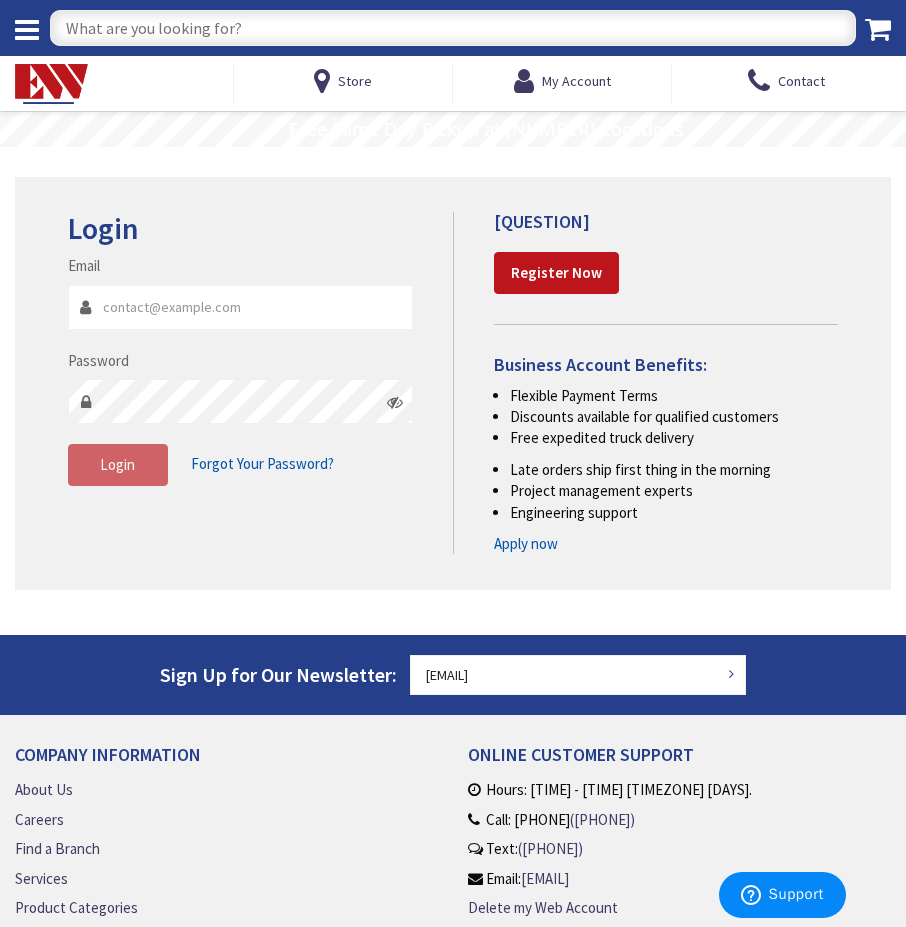 click on "Email" at bounding box center (240, 307) 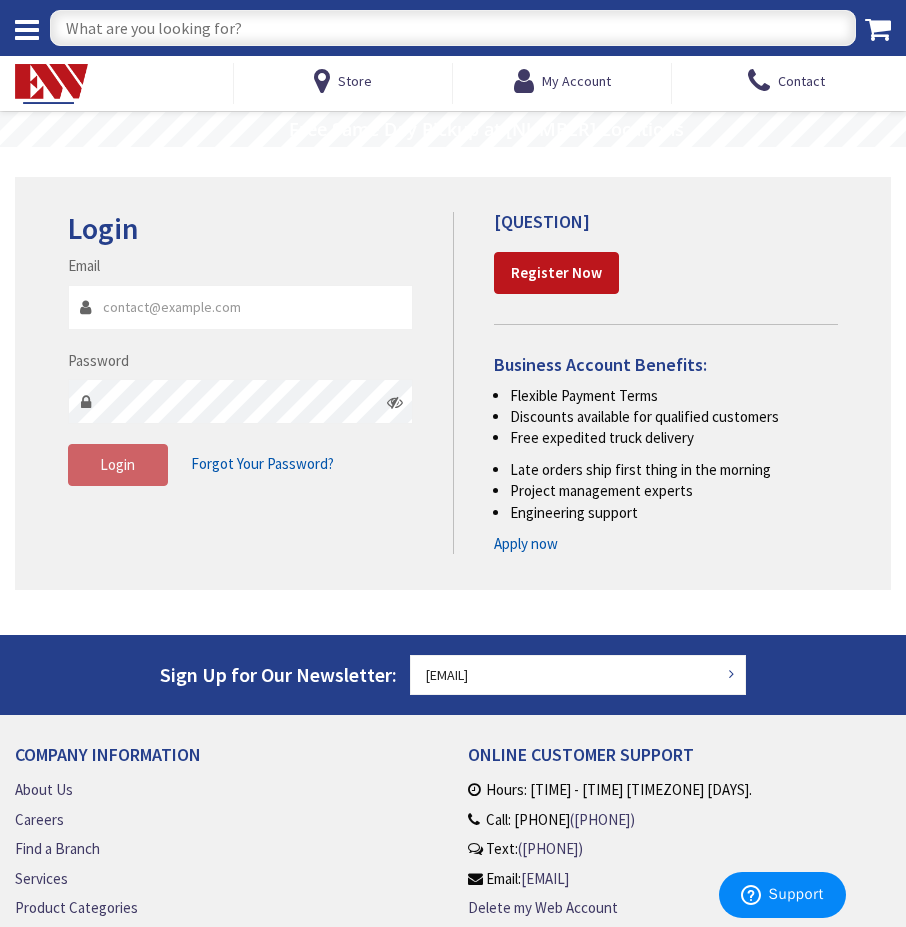 type on "[EMAIL]" 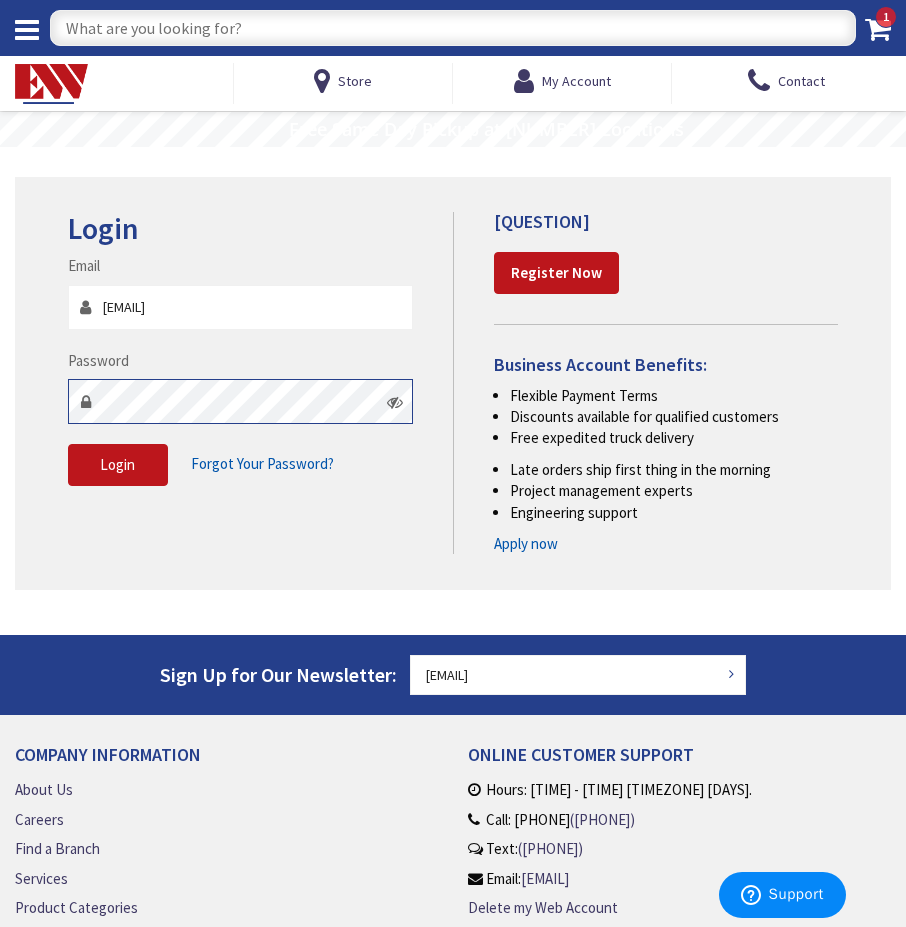 scroll, scrollTop: 0, scrollLeft: 0, axis: both 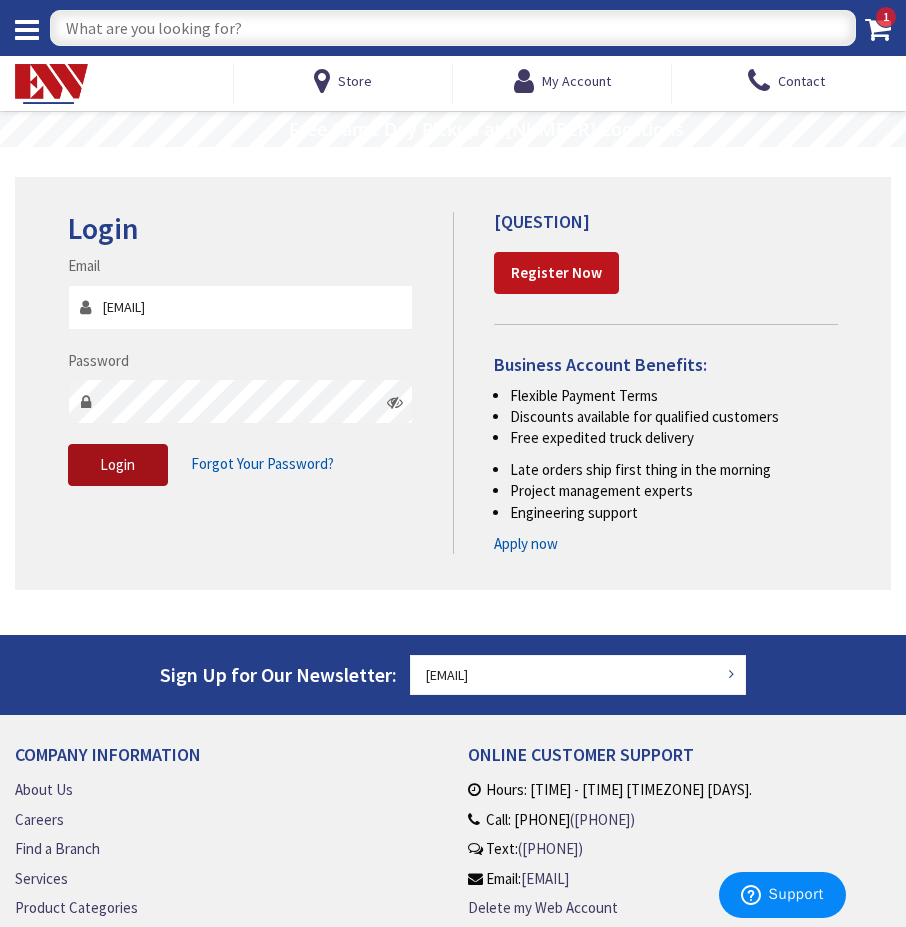 click on "Login" at bounding box center (118, 465) 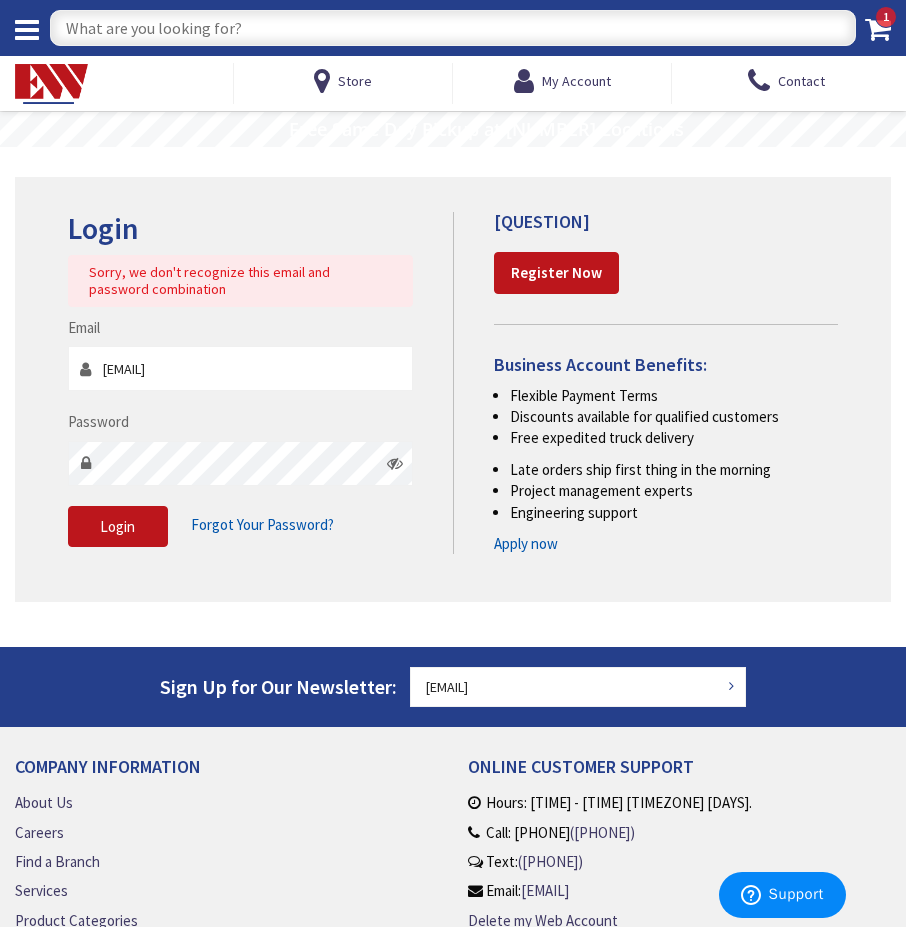 click at bounding box center (395, 463) 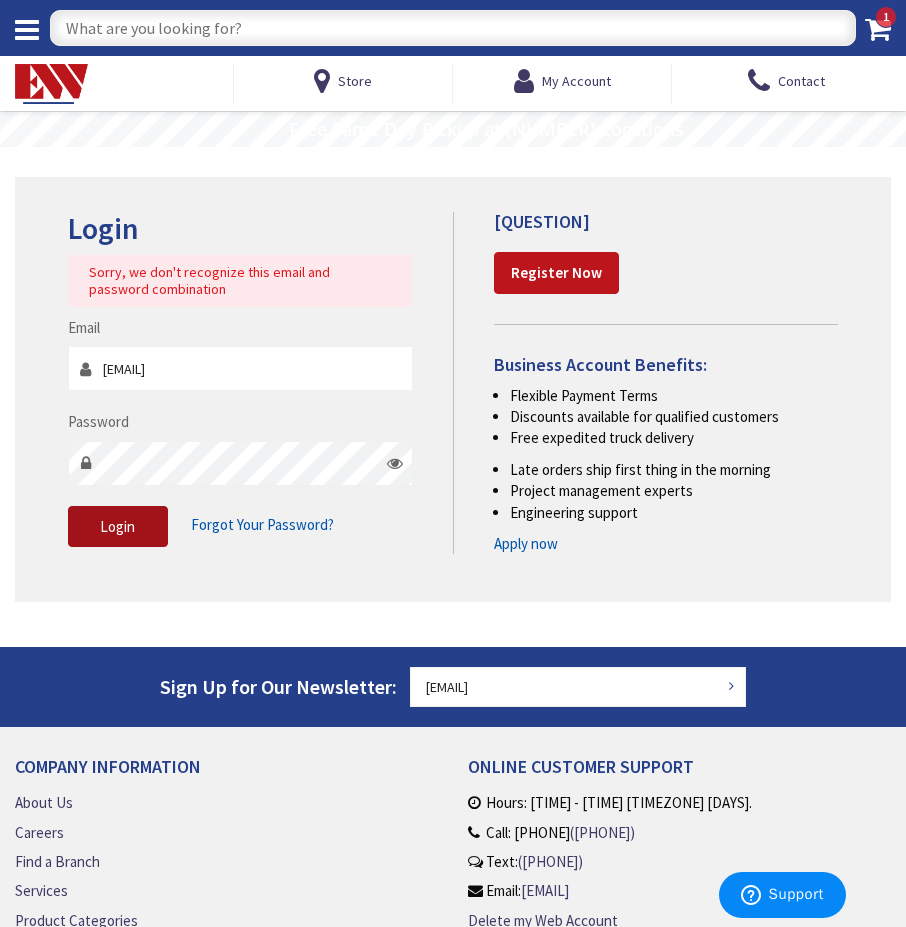 click on "Login" at bounding box center (117, 526) 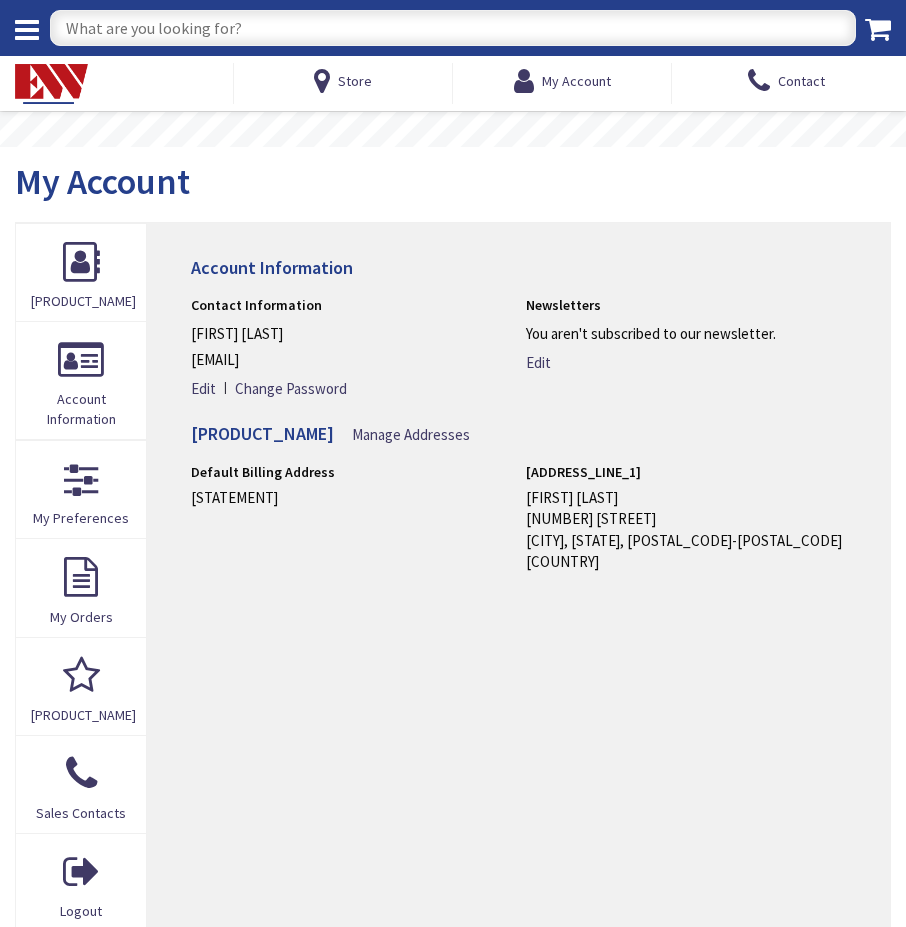 scroll, scrollTop: 0, scrollLeft: 0, axis: both 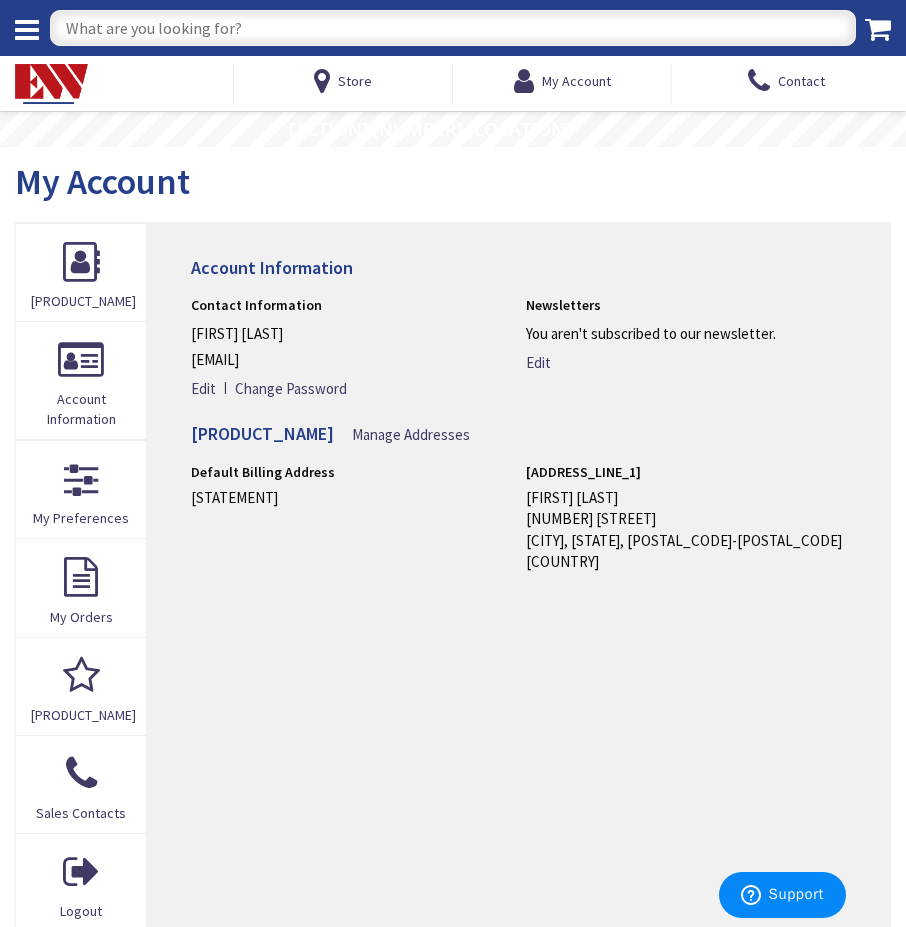 click at bounding box center [453, 28] 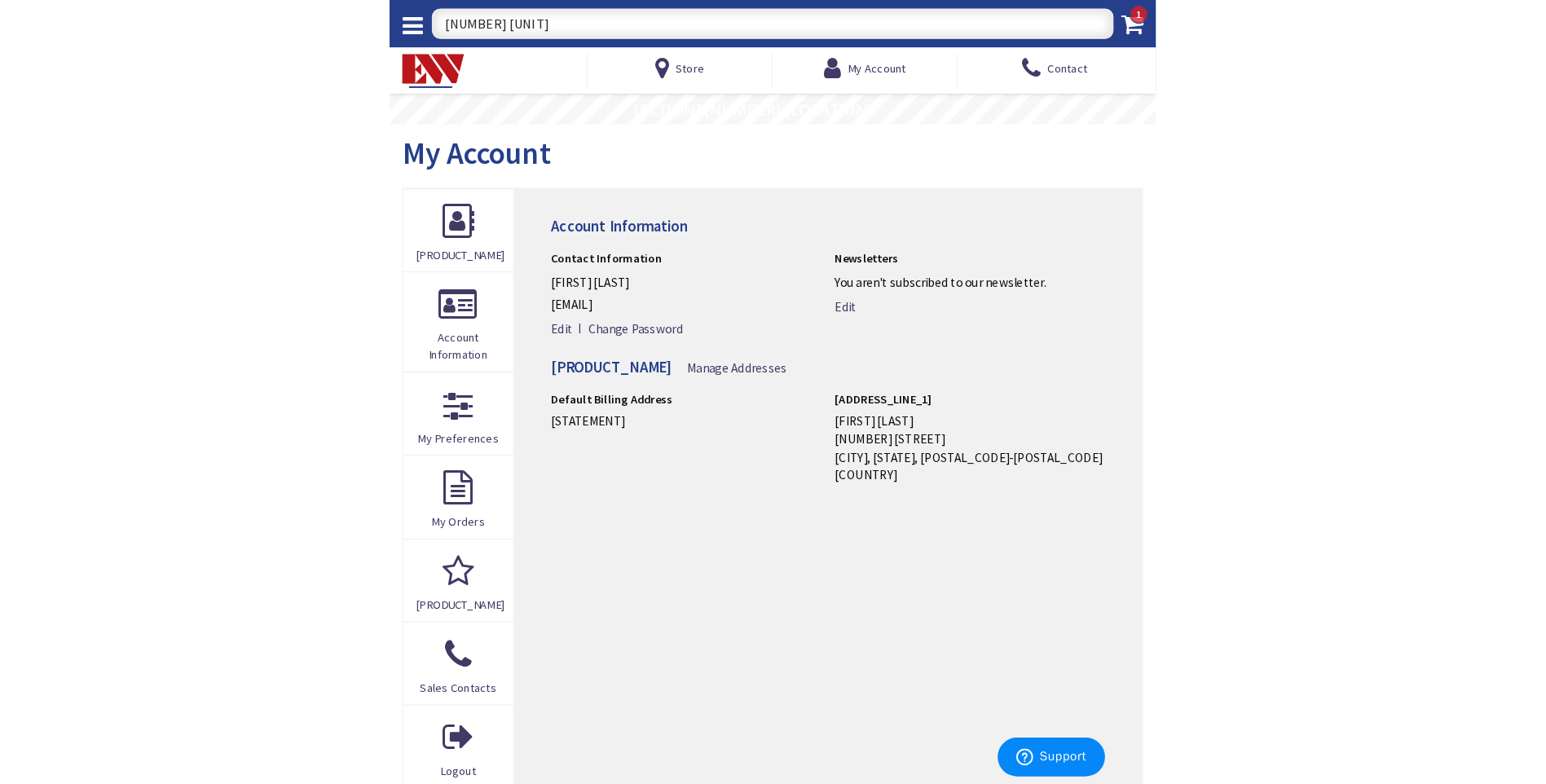 scroll, scrollTop: 0, scrollLeft: 0, axis: both 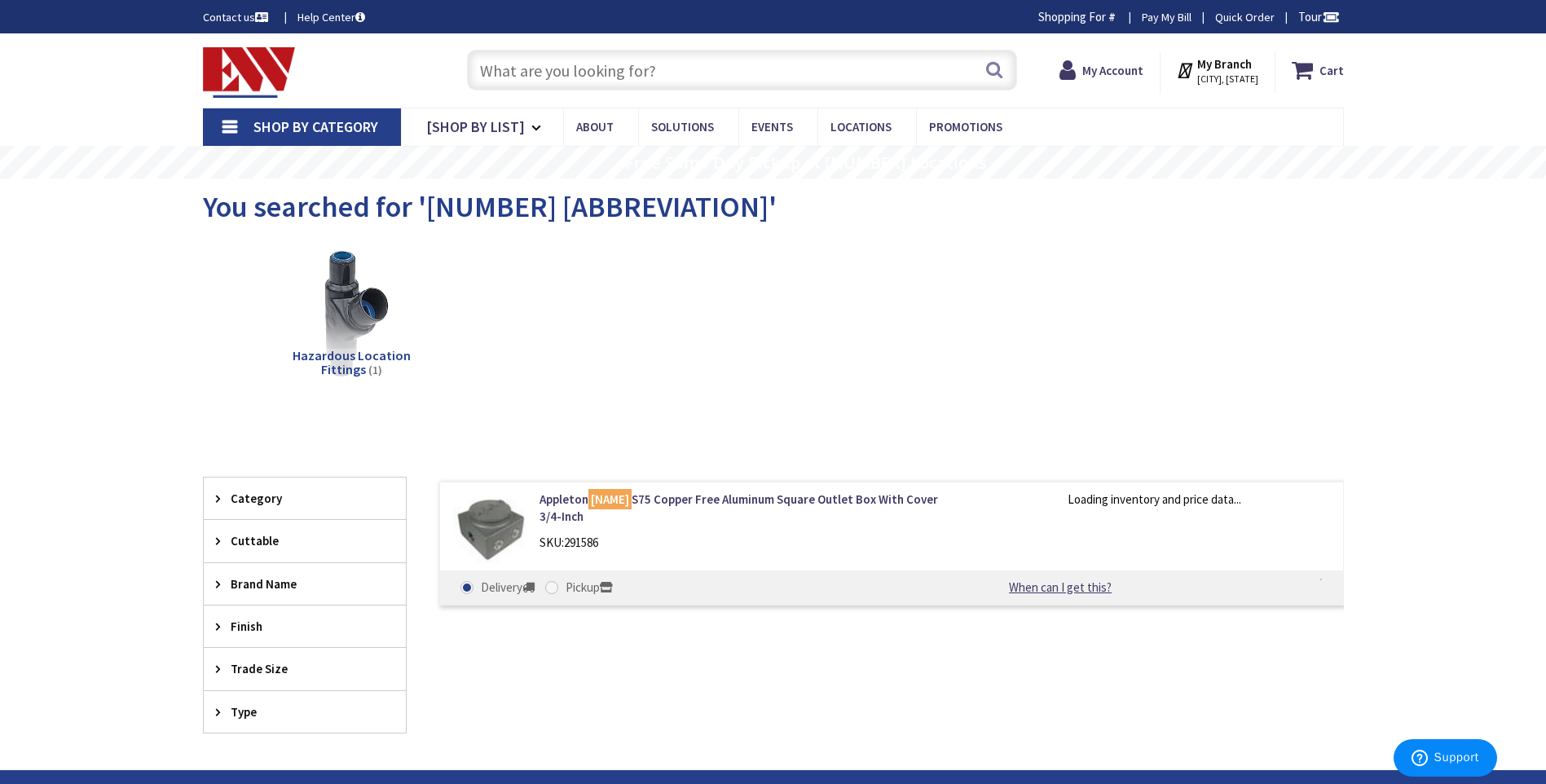 click at bounding box center [742, 70] 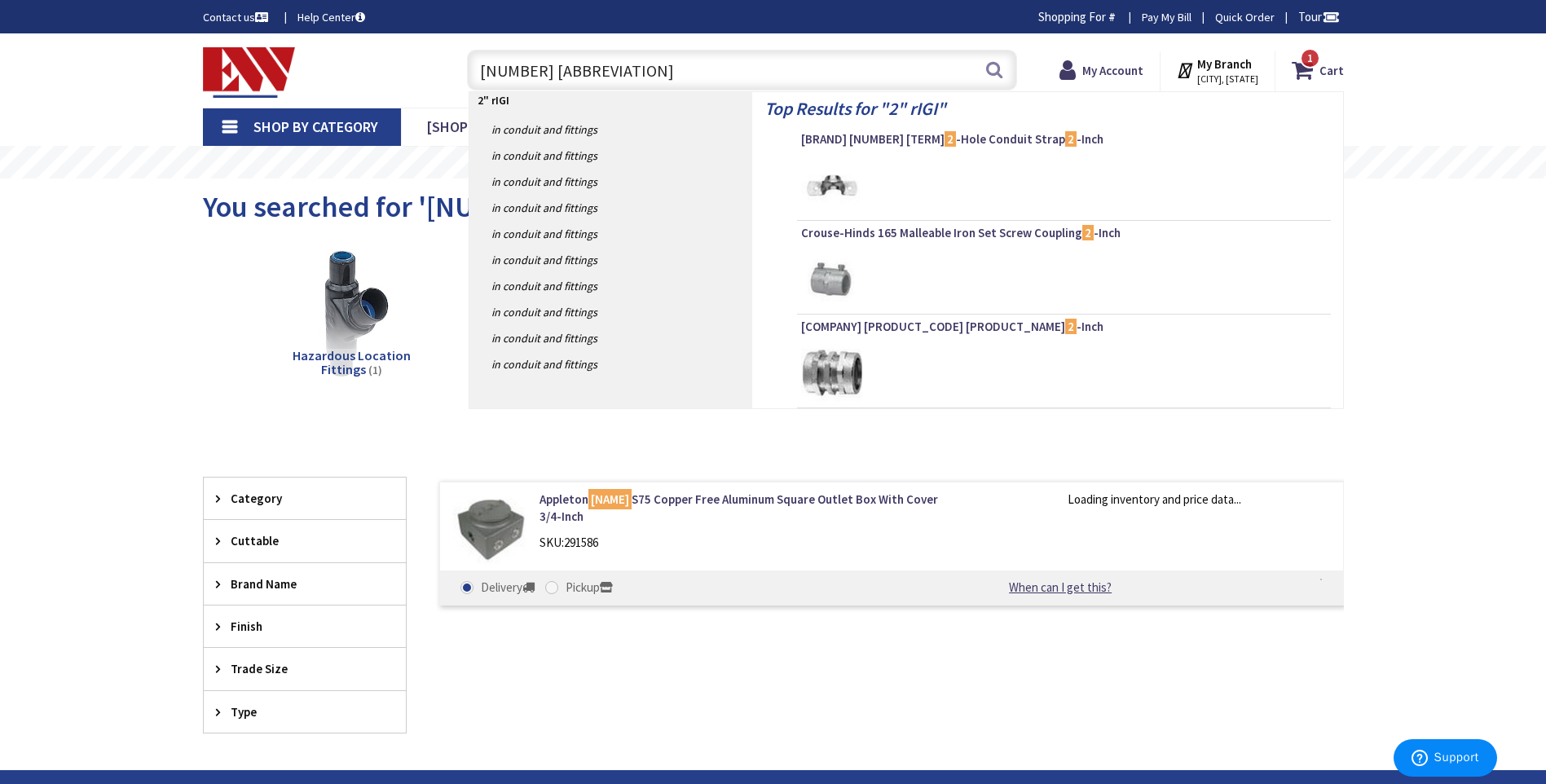 type on "2" rI" 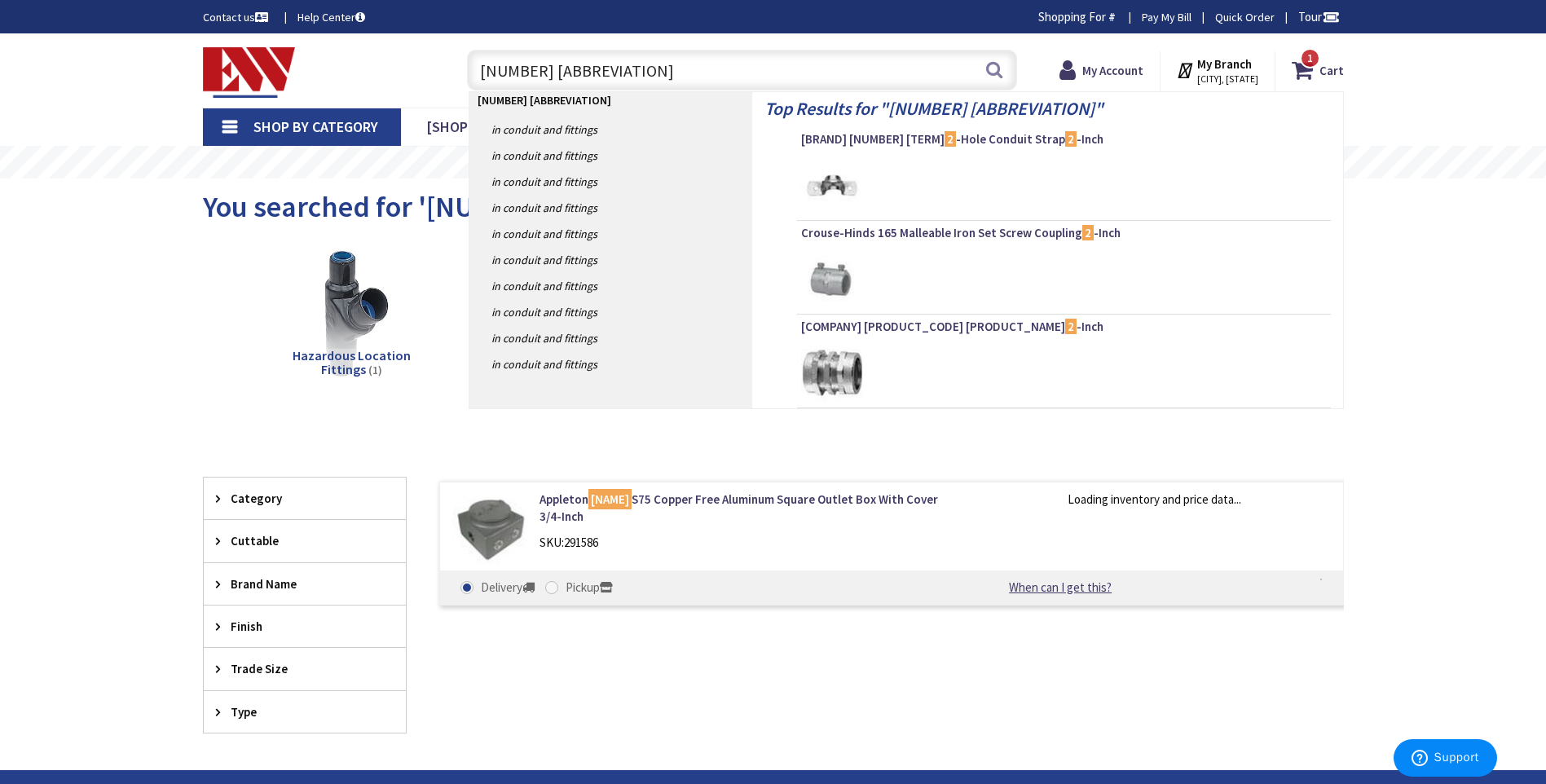 type 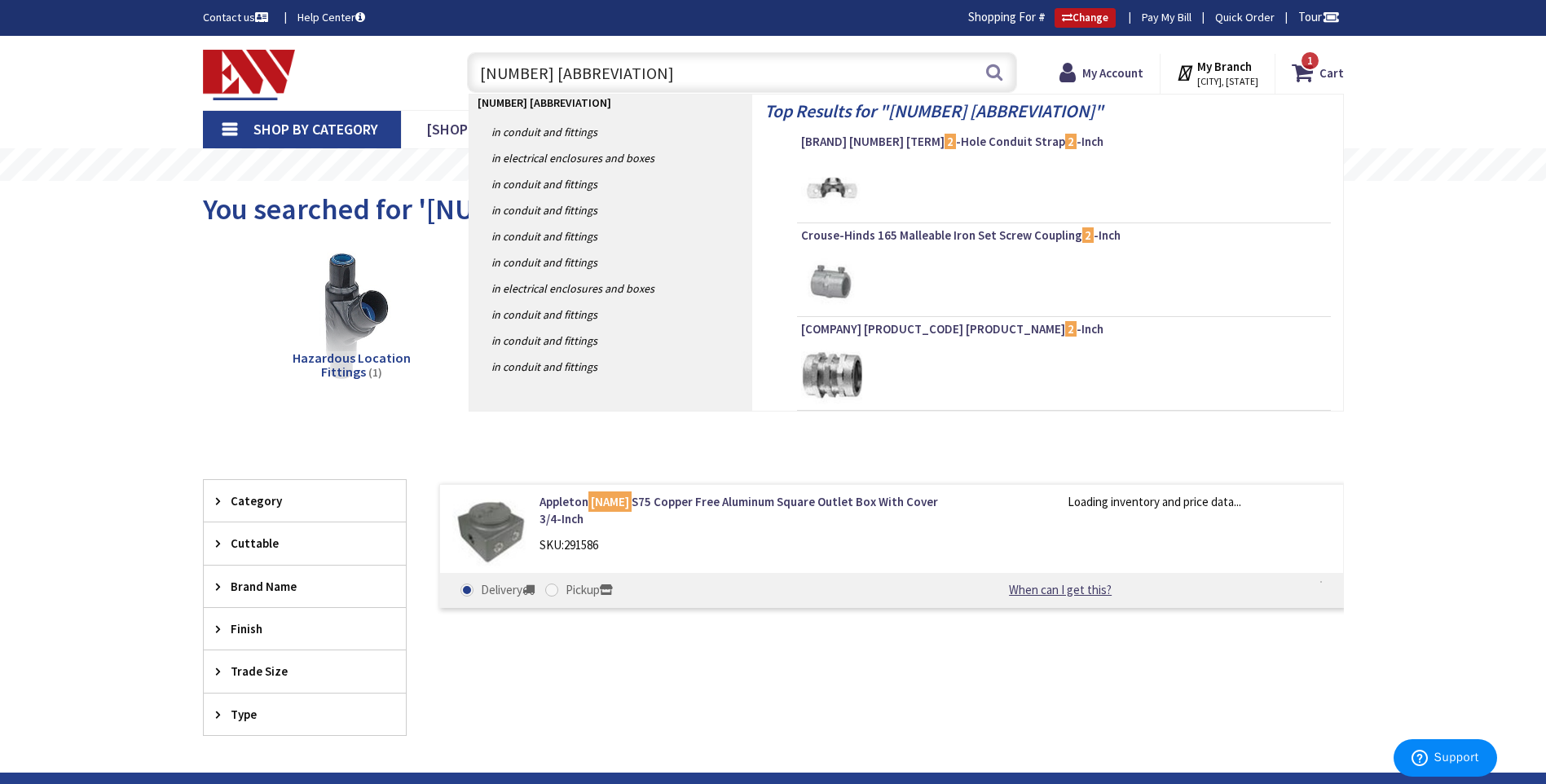 click on "2" rI" at bounding box center (742, 73) 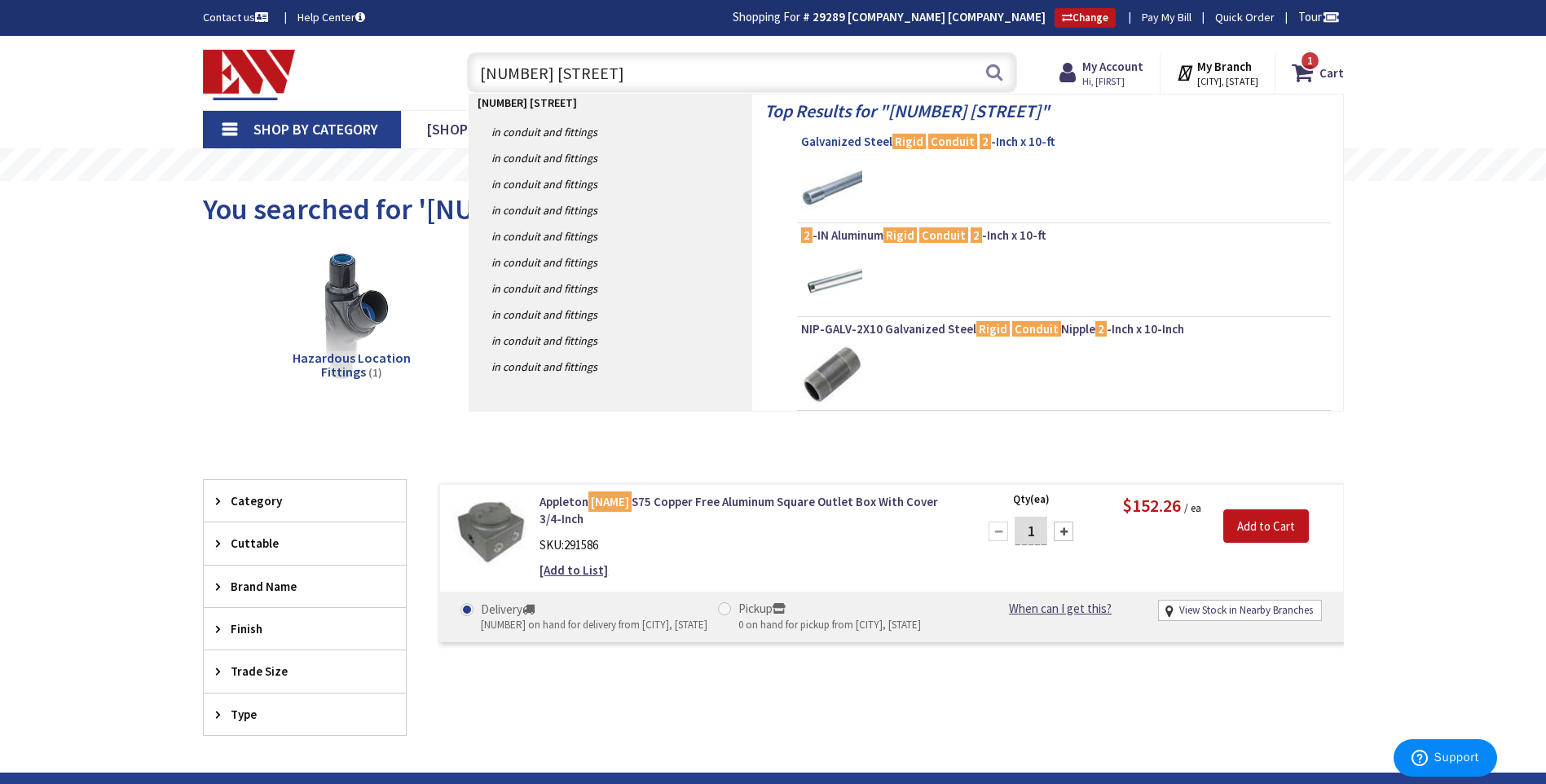 type on "2" rigid conduit" 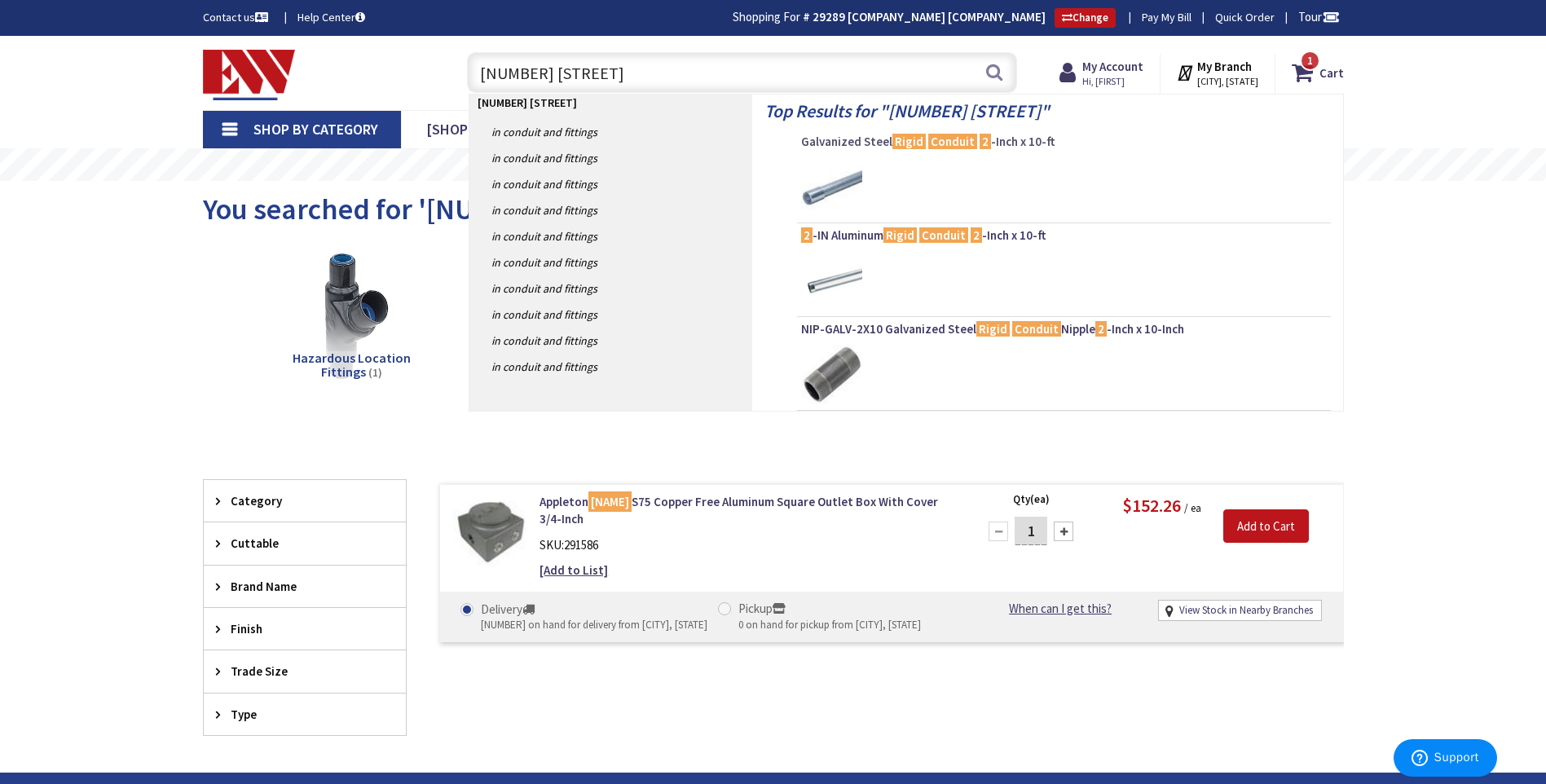 click on "Conduit" at bounding box center [953, 141] 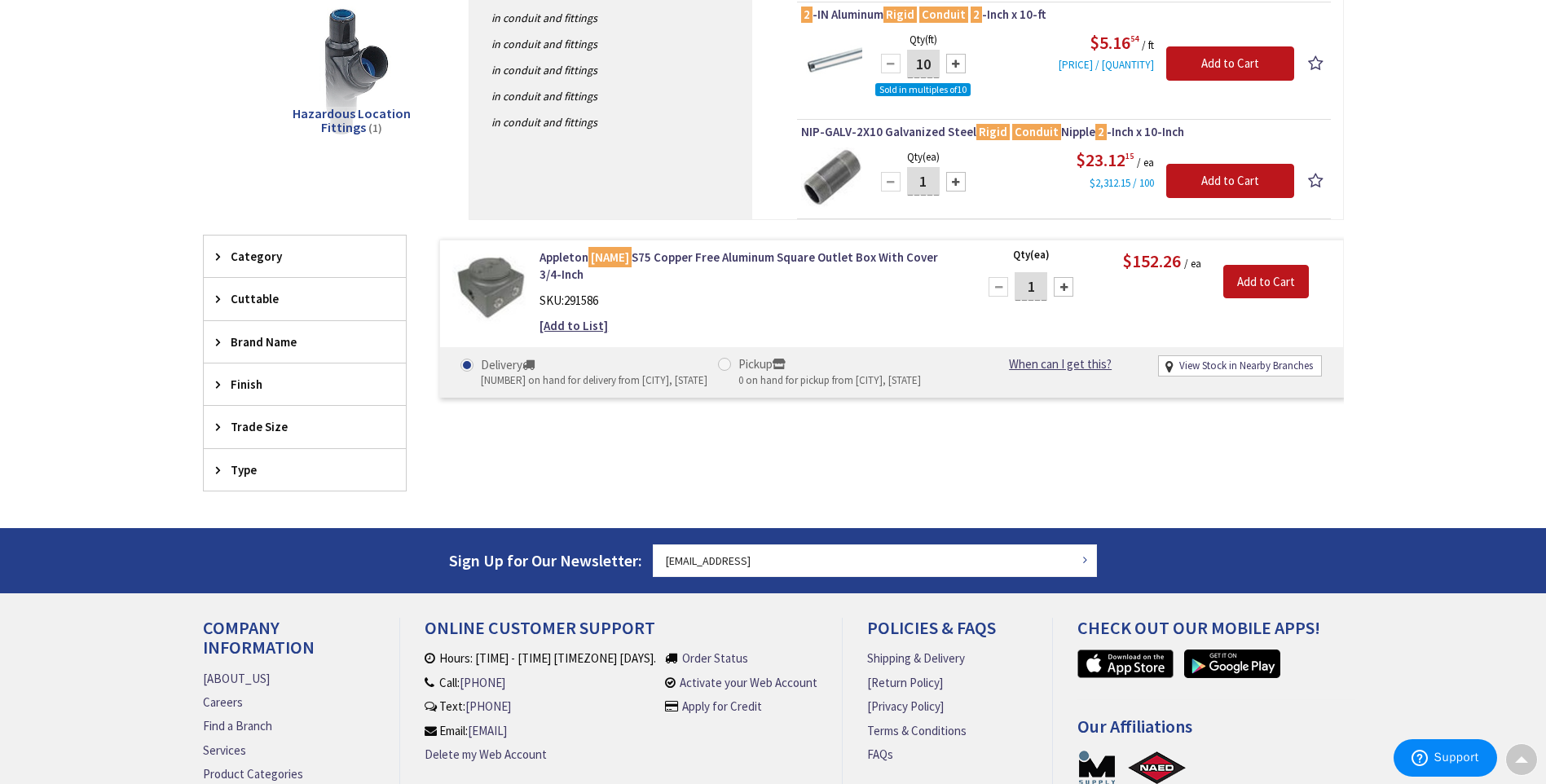 scroll, scrollTop: 0, scrollLeft: 0, axis: both 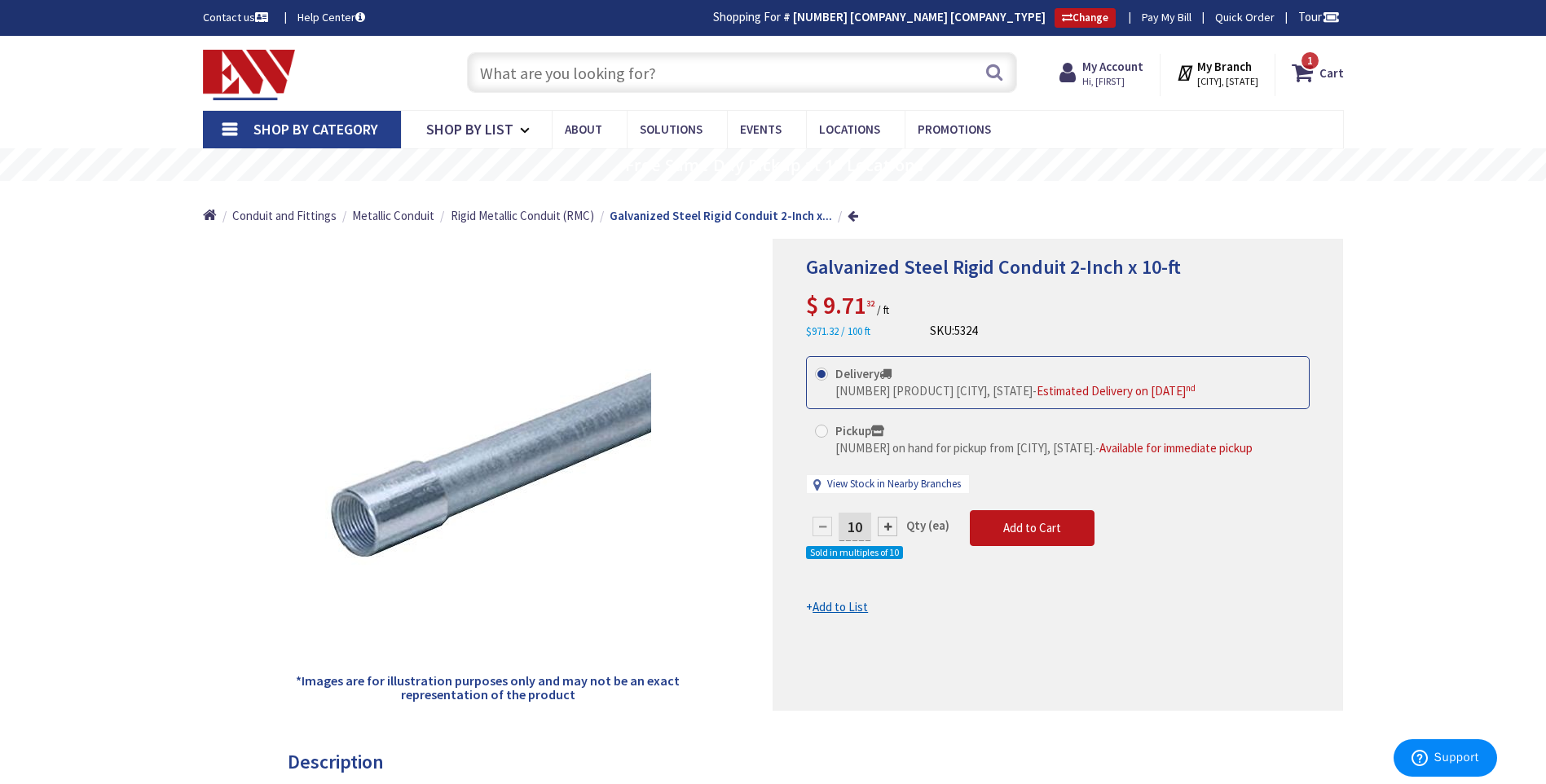click at bounding box center (742, 73) 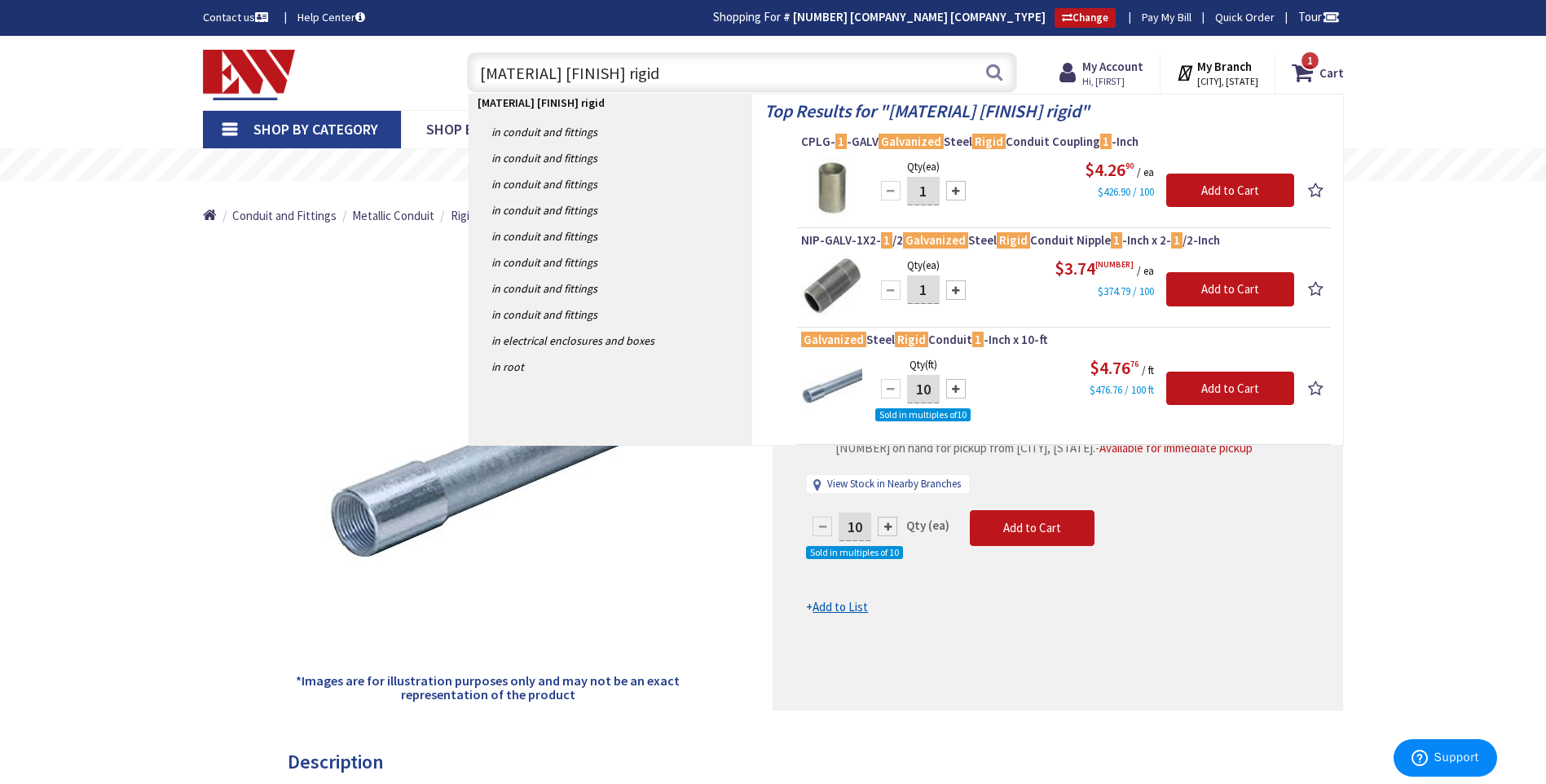 click on "[MATERIAL] [FINISH] rigid" at bounding box center (742, 73) 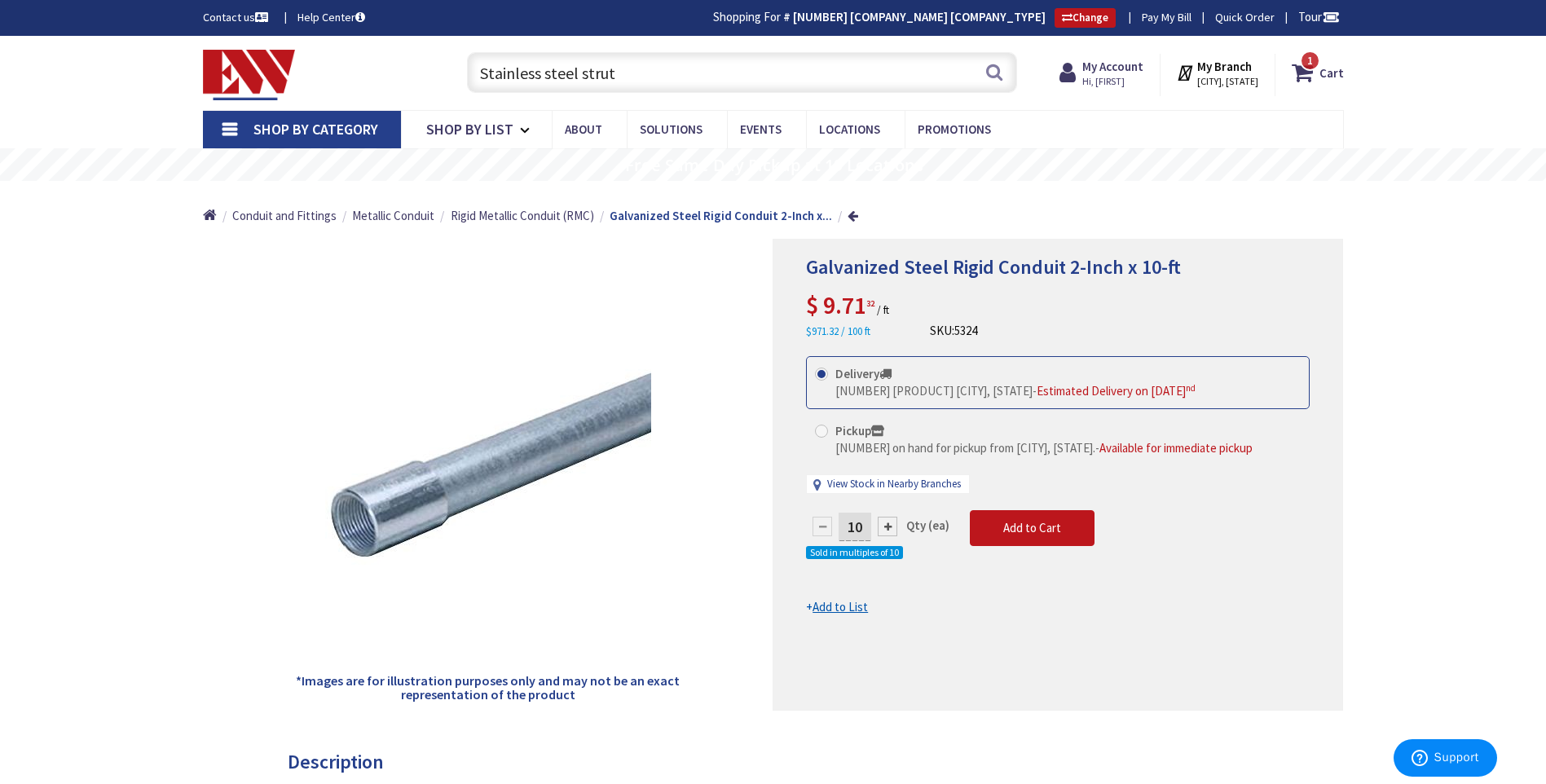 click on "Stainless steel strut" at bounding box center [742, 73] 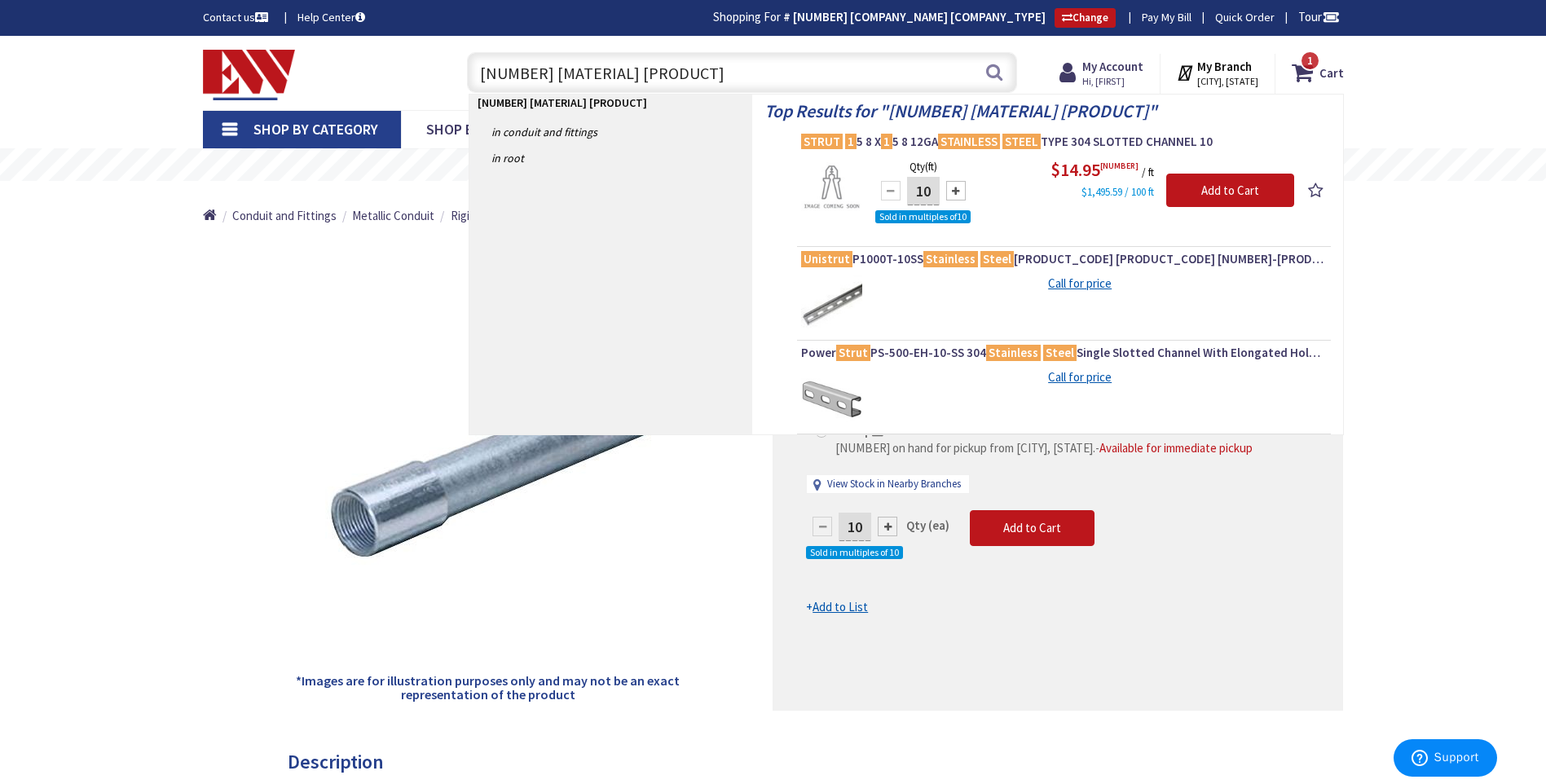type on "[NUMBER] [MATERIAL] [PRODUCT]" 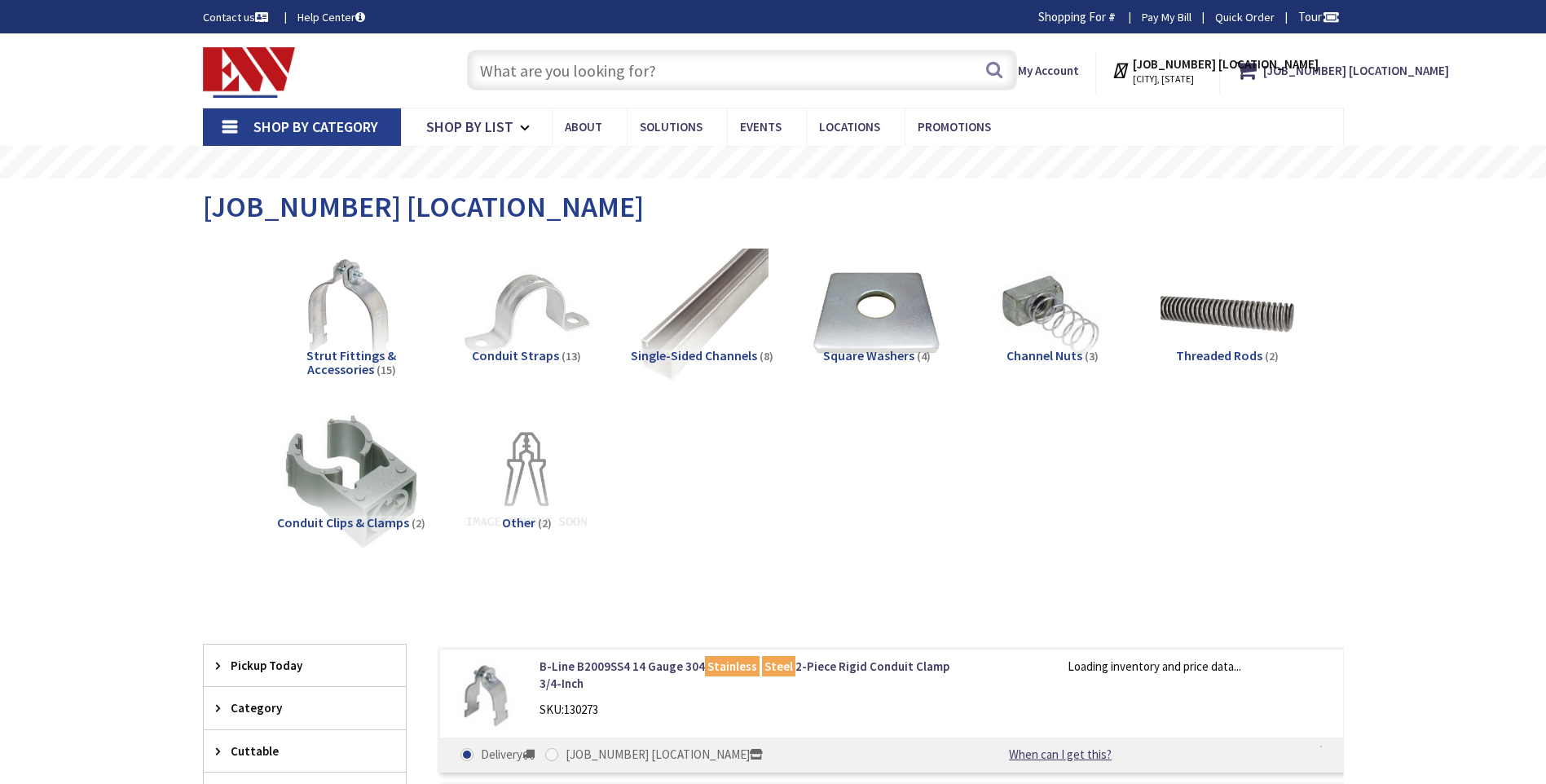 scroll, scrollTop: 0, scrollLeft: 0, axis: both 